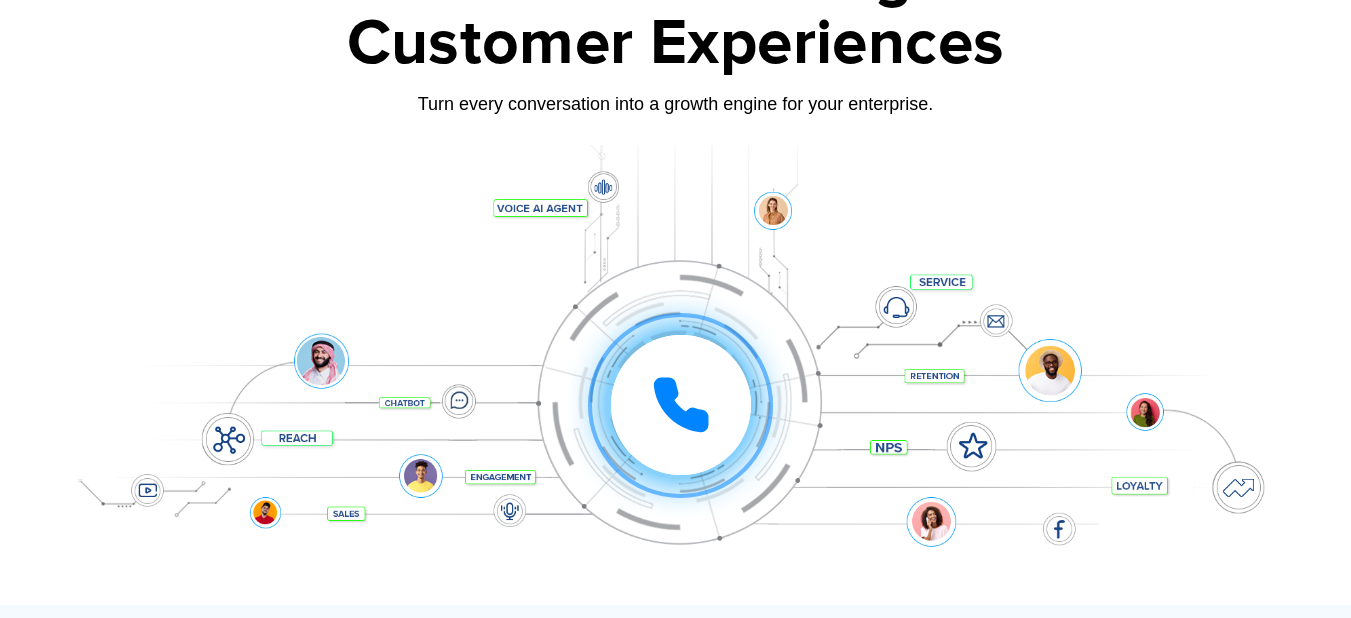 scroll, scrollTop: 300, scrollLeft: 0, axis: vertical 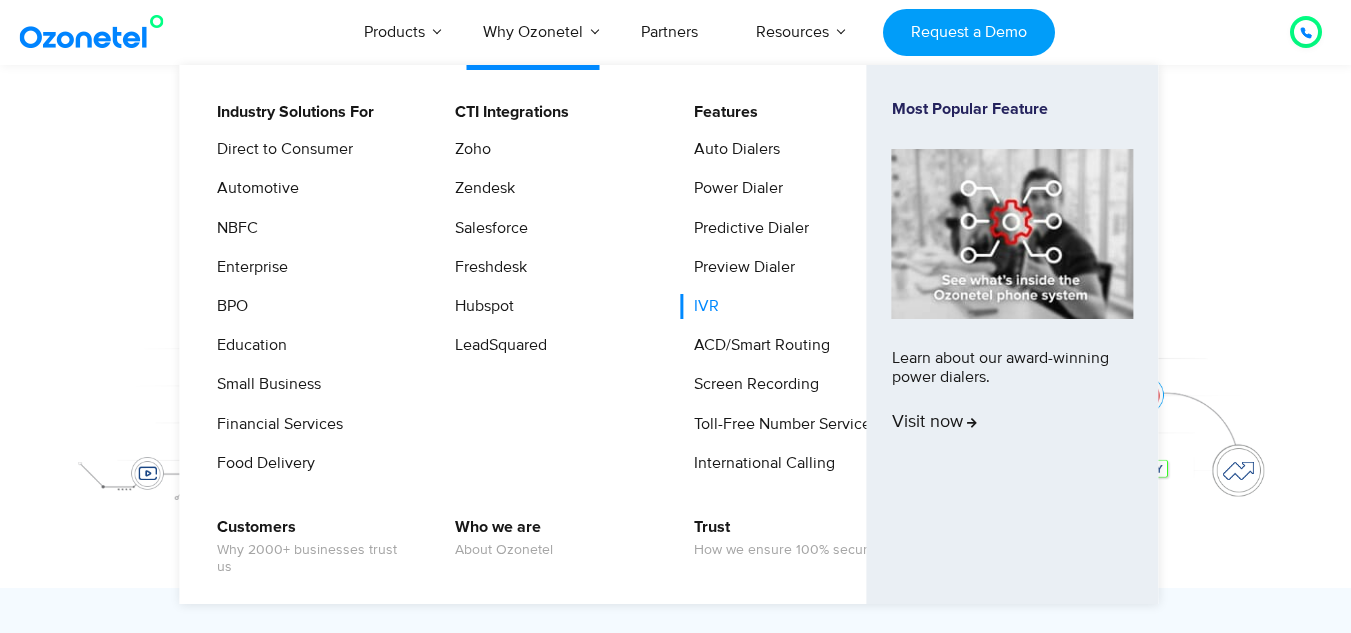 click on "IVR" at bounding box center [701, 306] 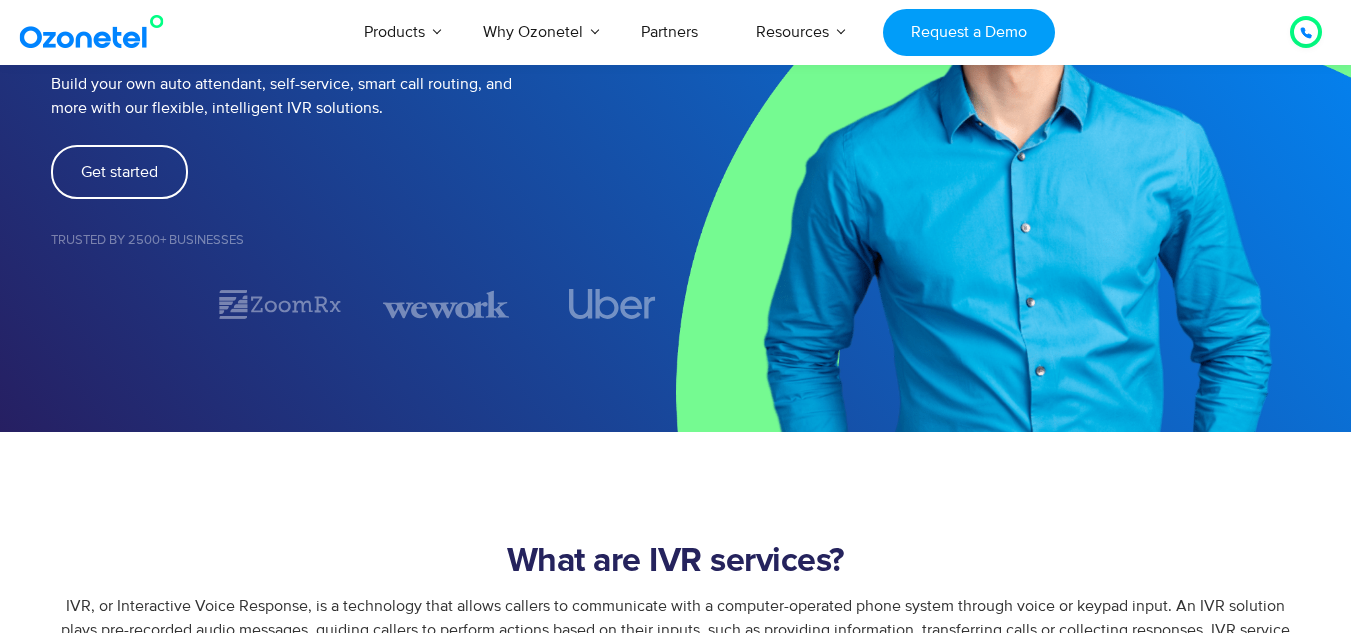 scroll, scrollTop: 300, scrollLeft: 0, axis: vertical 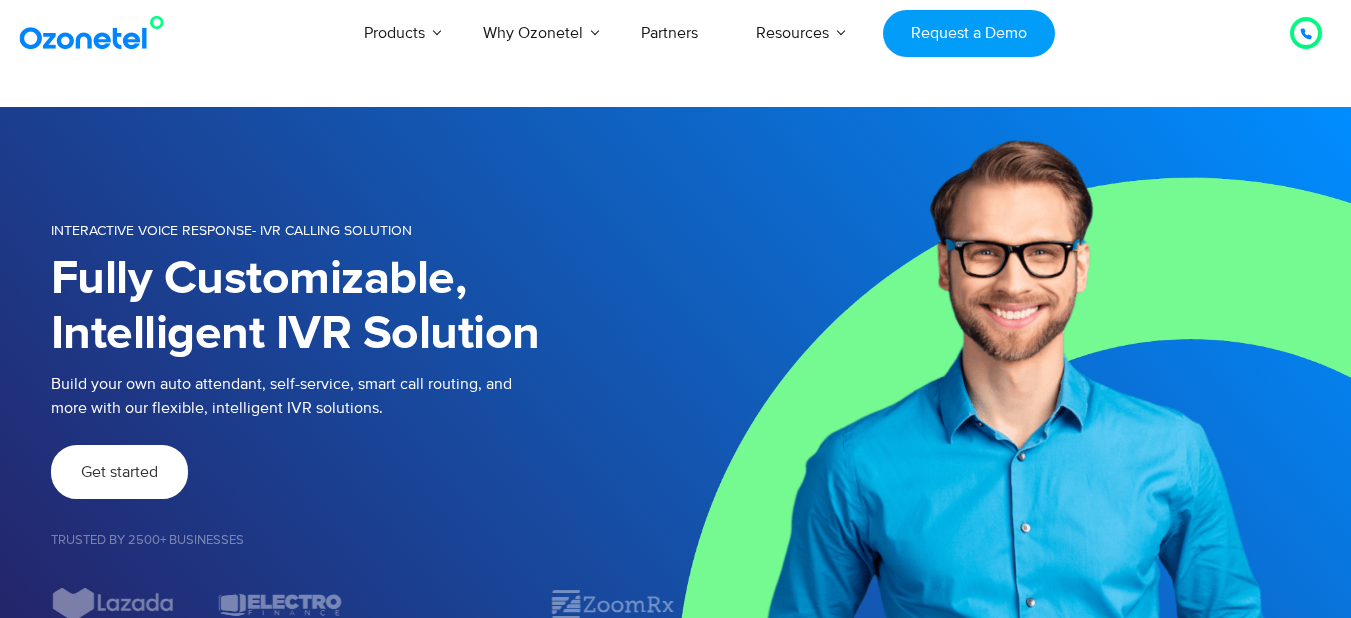 click on "Get started" at bounding box center [119, 472] 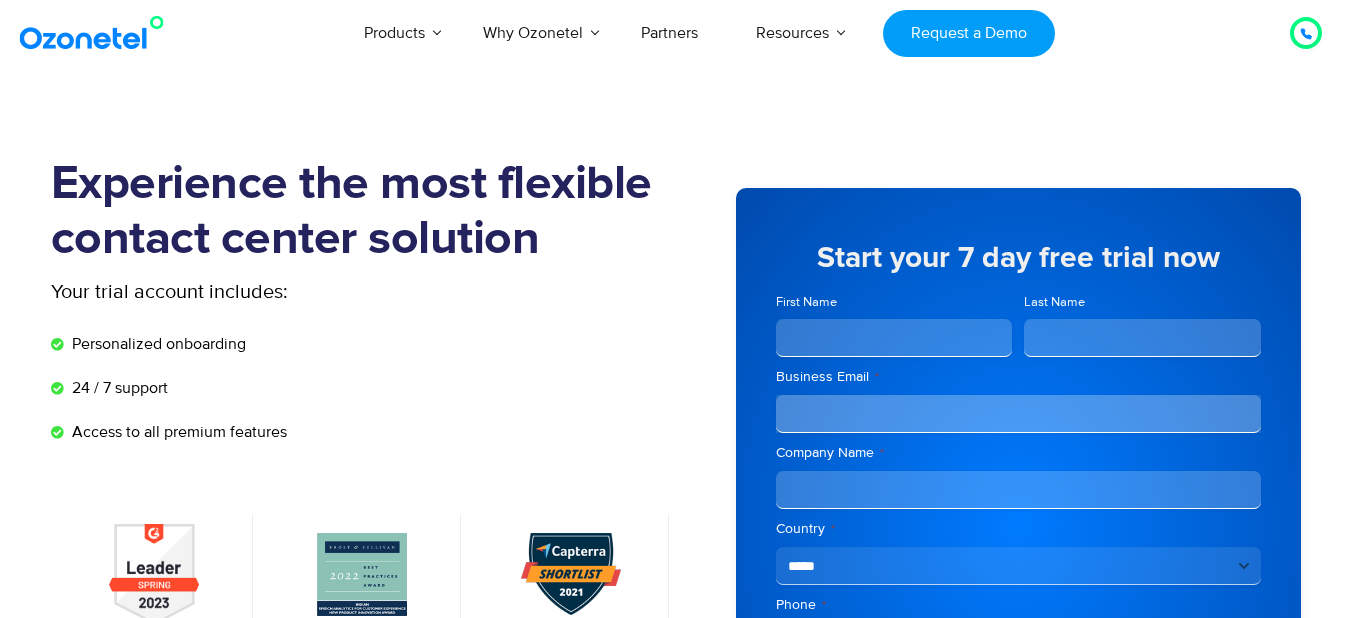 scroll, scrollTop: 300, scrollLeft: 0, axis: vertical 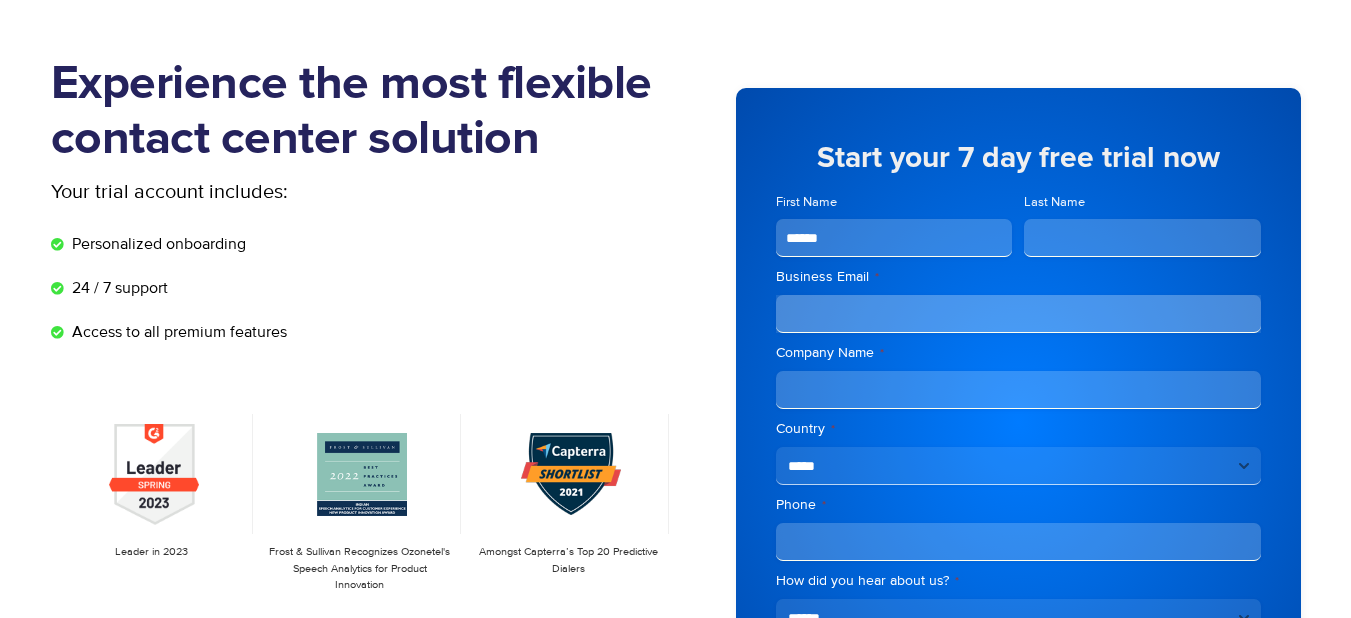 type on "******" 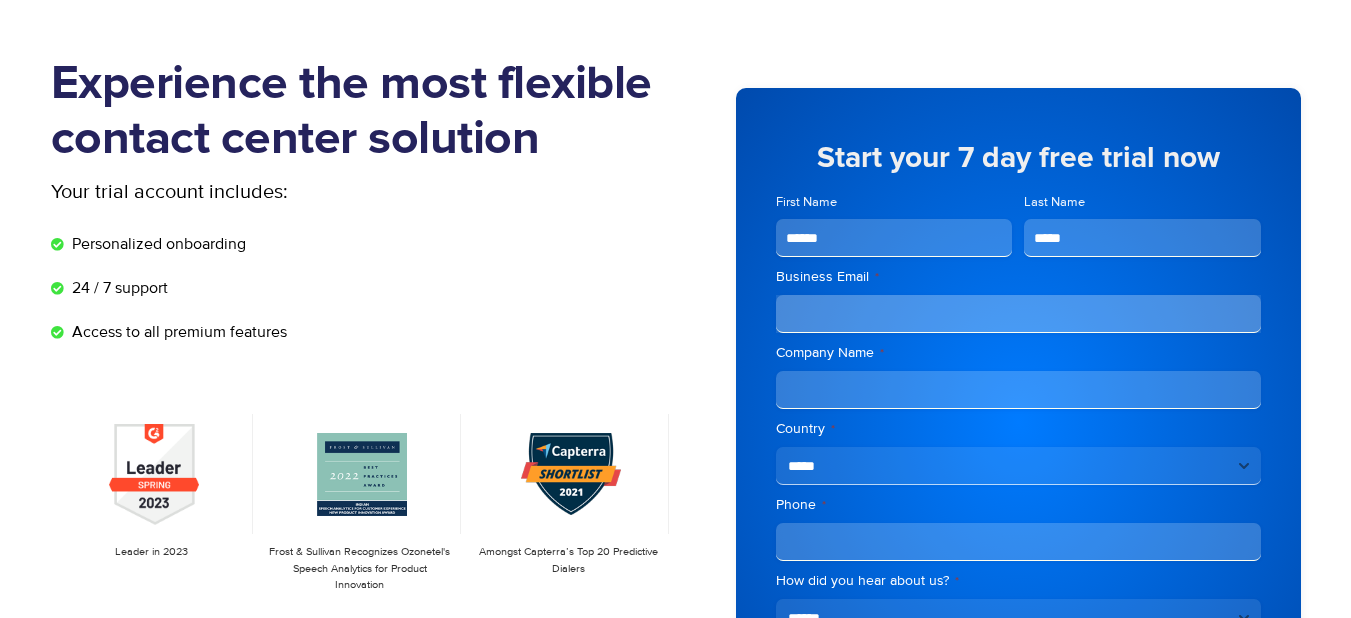 type on "*****" 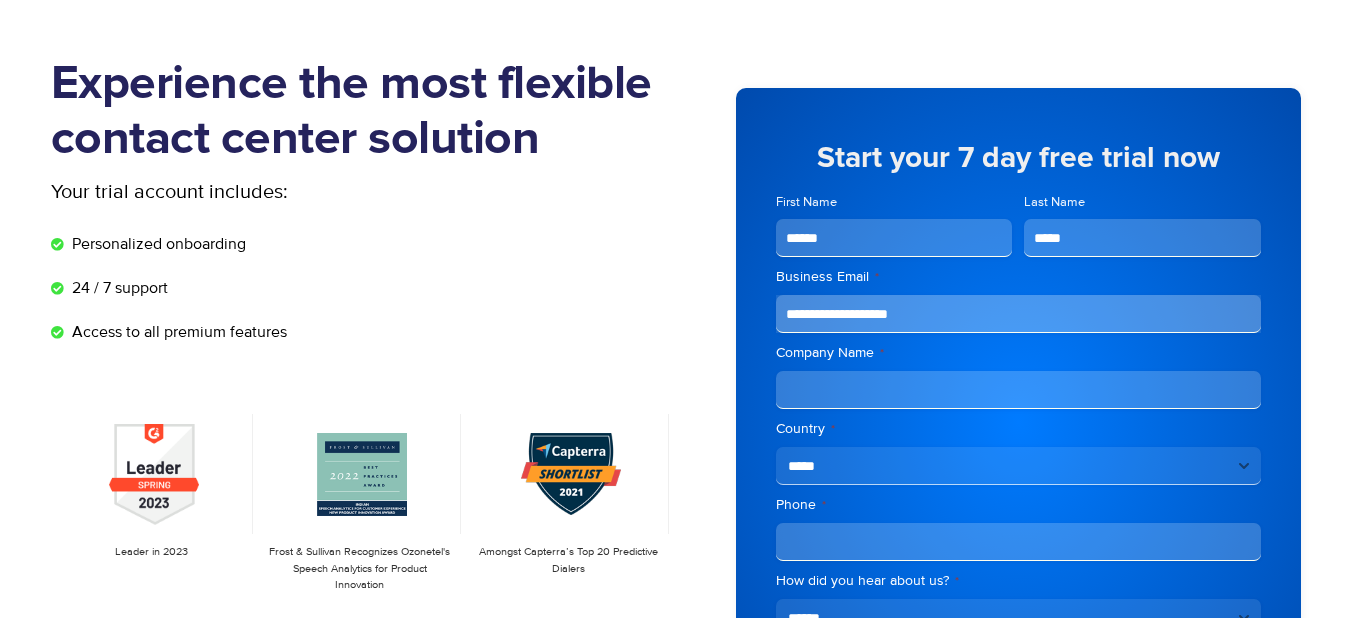 type on "**********" 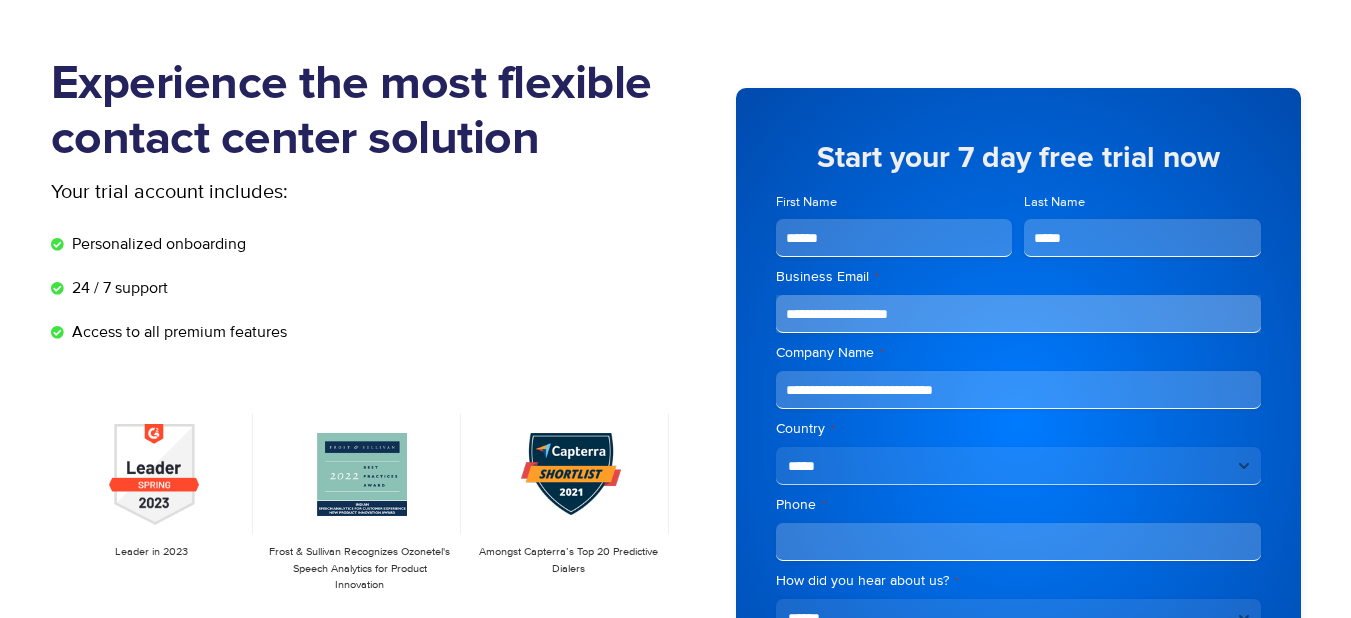 type on "**********" 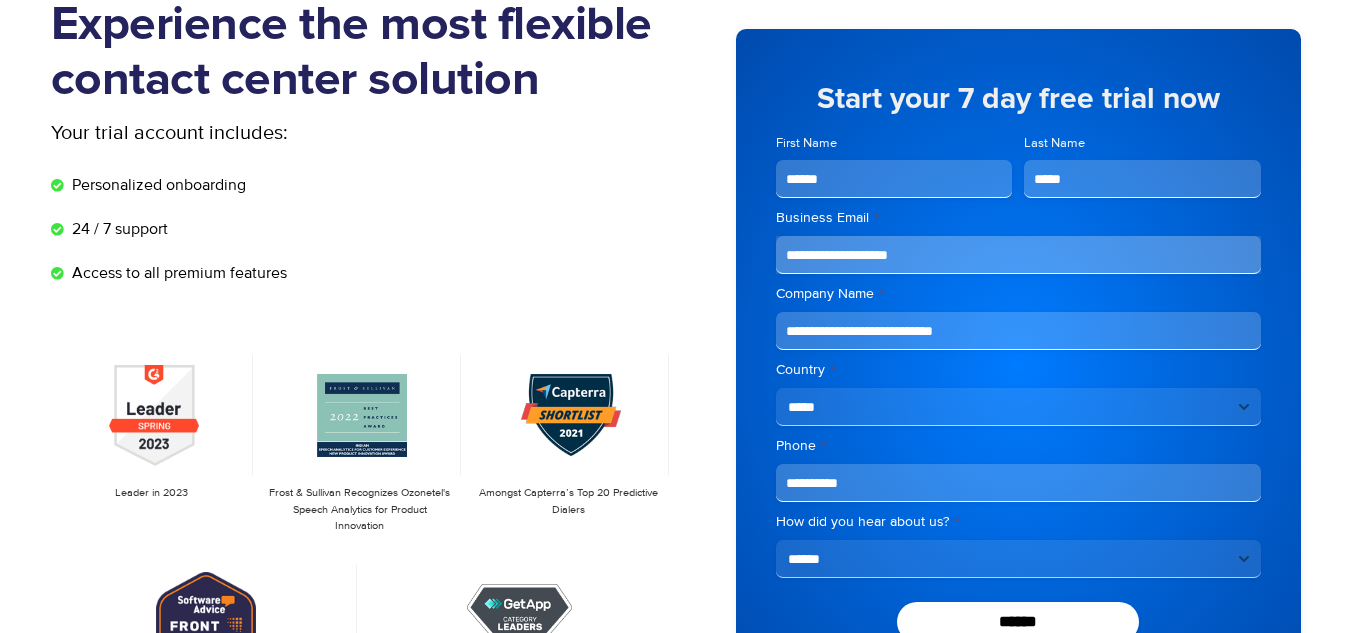 scroll, scrollTop: 400, scrollLeft: 0, axis: vertical 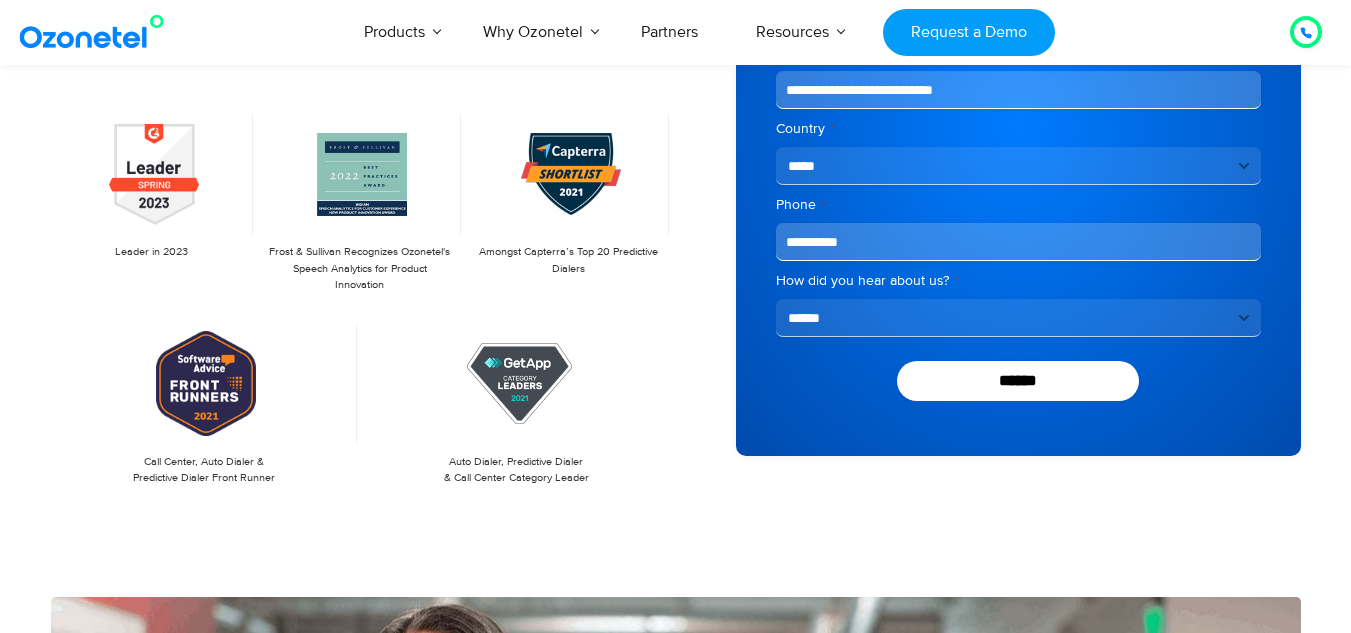 type on "**********" 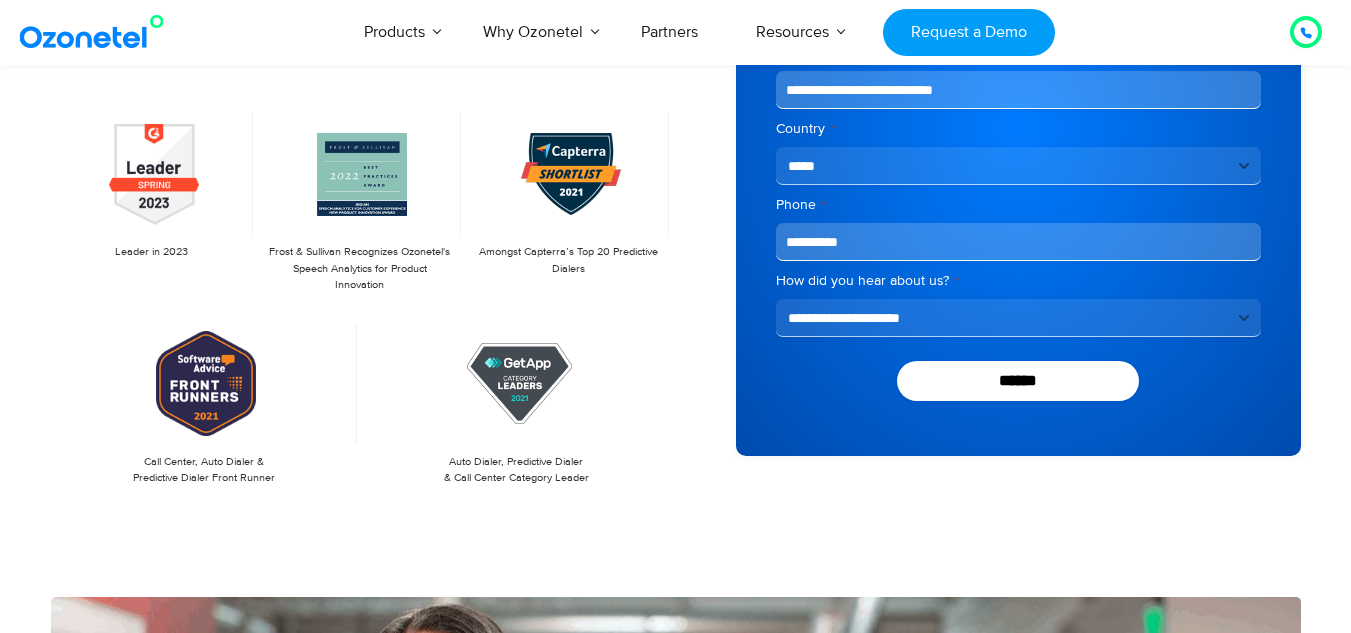 click on "**********" at bounding box center [1018, 318] 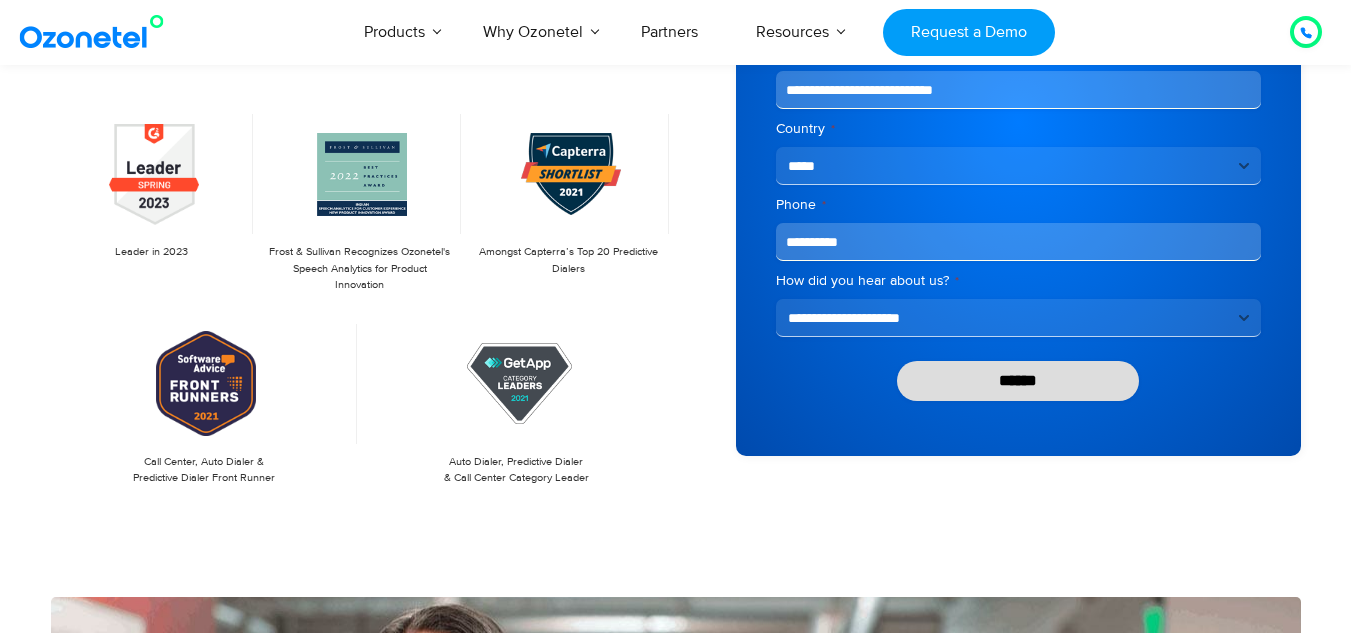click on "******" at bounding box center (1018, 381) 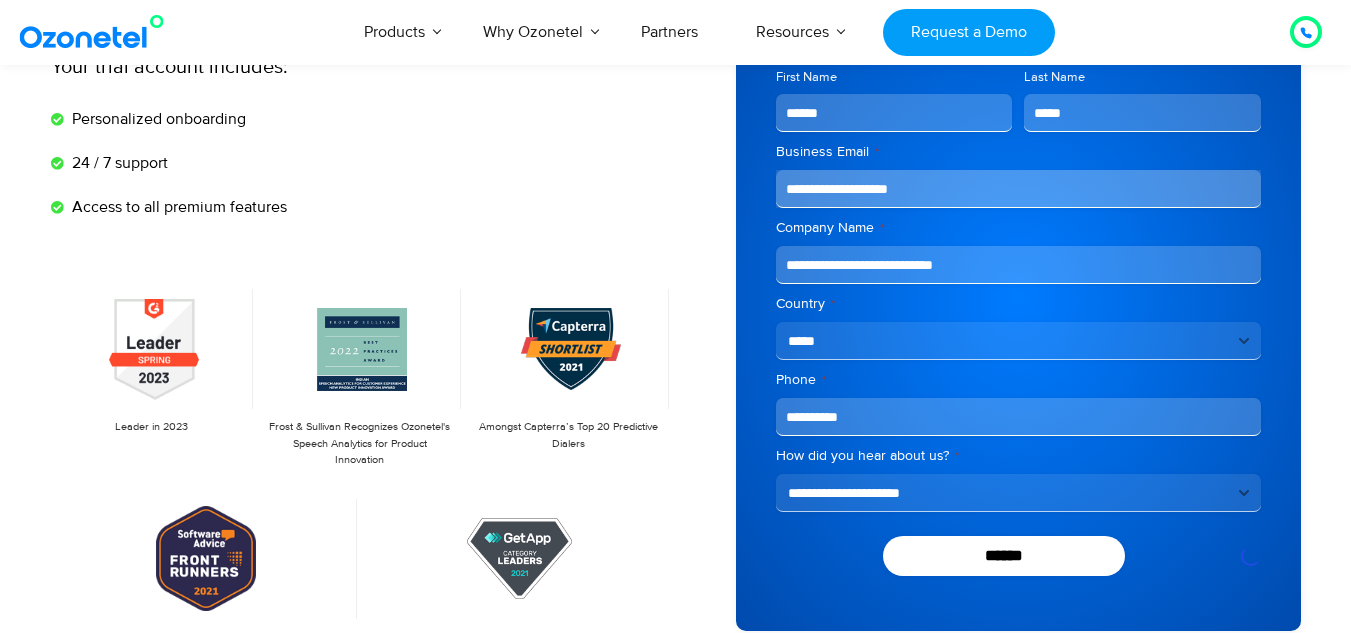 scroll, scrollTop: 200, scrollLeft: 0, axis: vertical 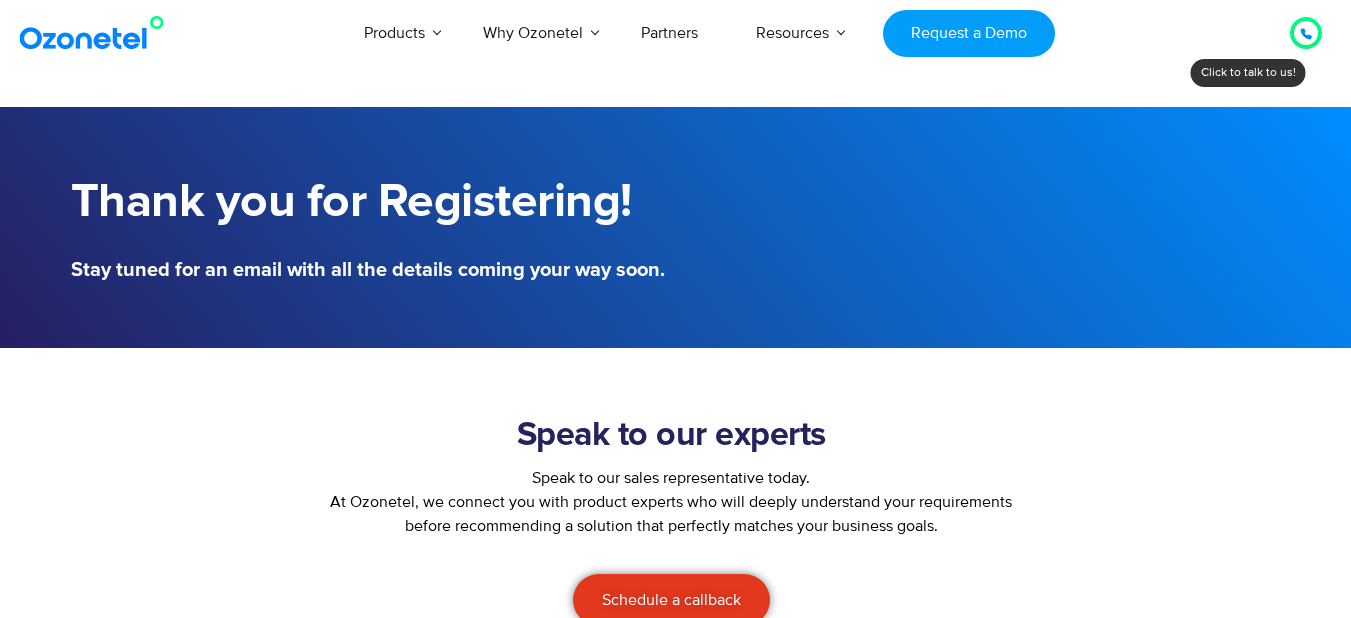 click 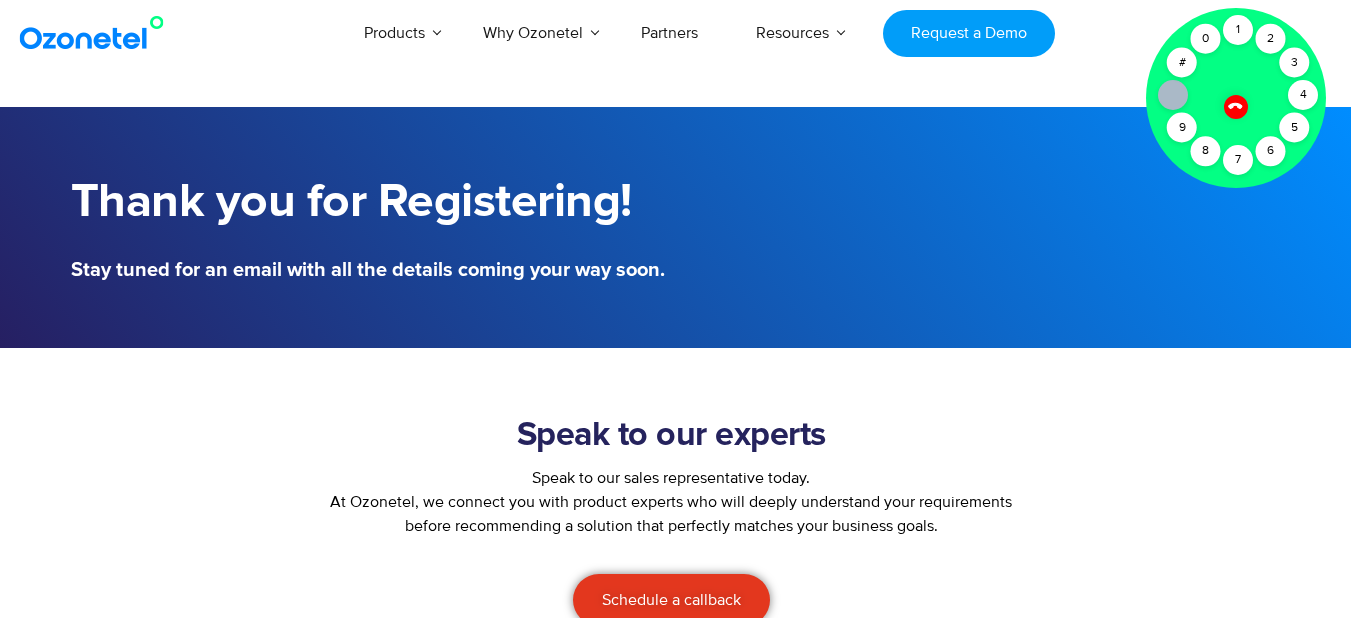 click at bounding box center (983, 227) 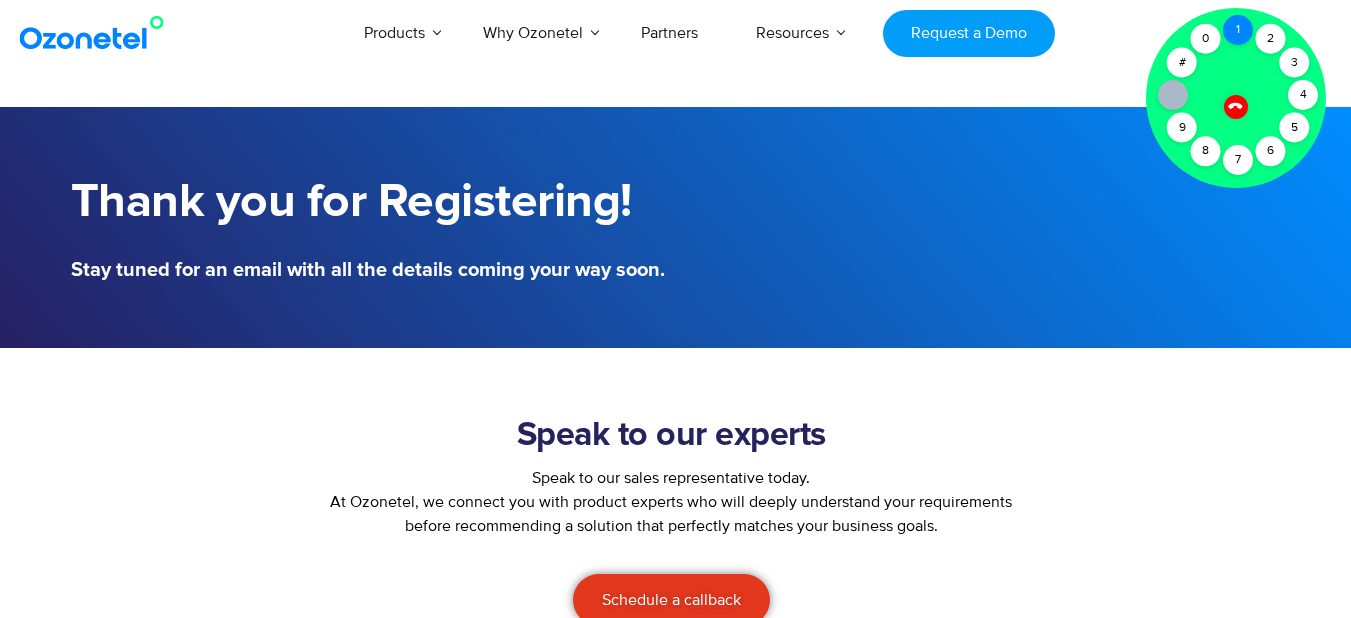 click on "1" at bounding box center [1238, 30] 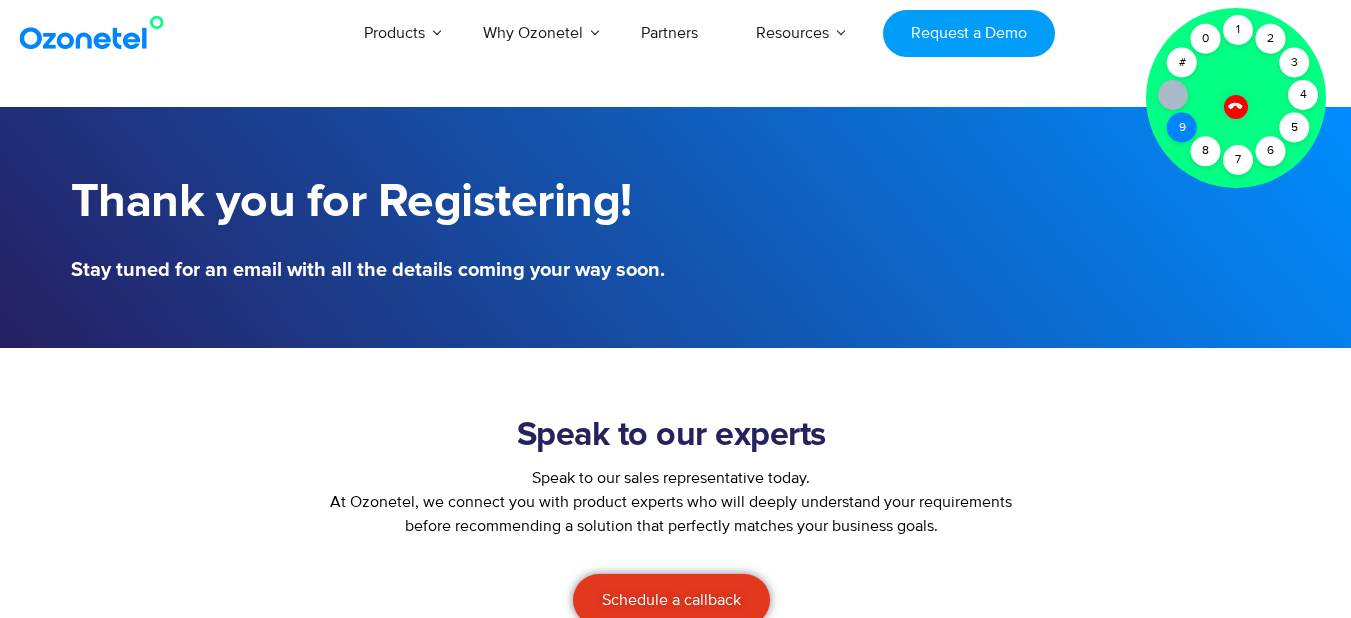 click on "9" at bounding box center [1182, 128] 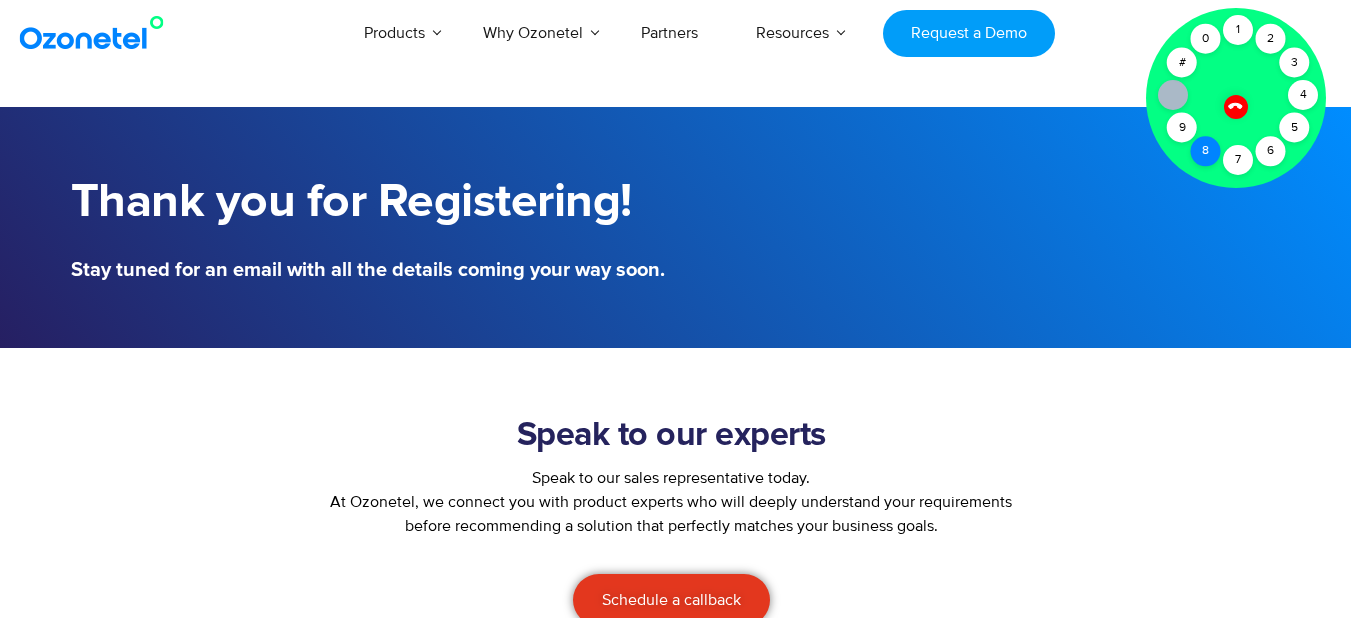 click on "8" at bounding box center [1206, 151] 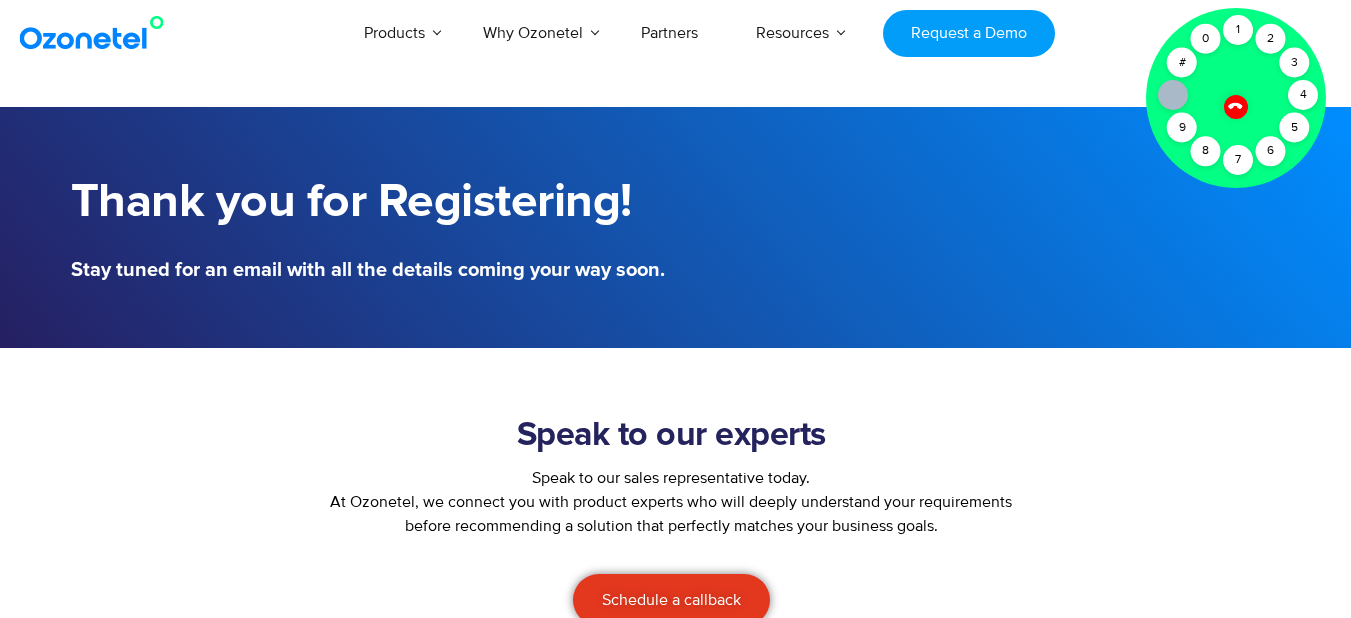click at bounding box center (1235, 106) 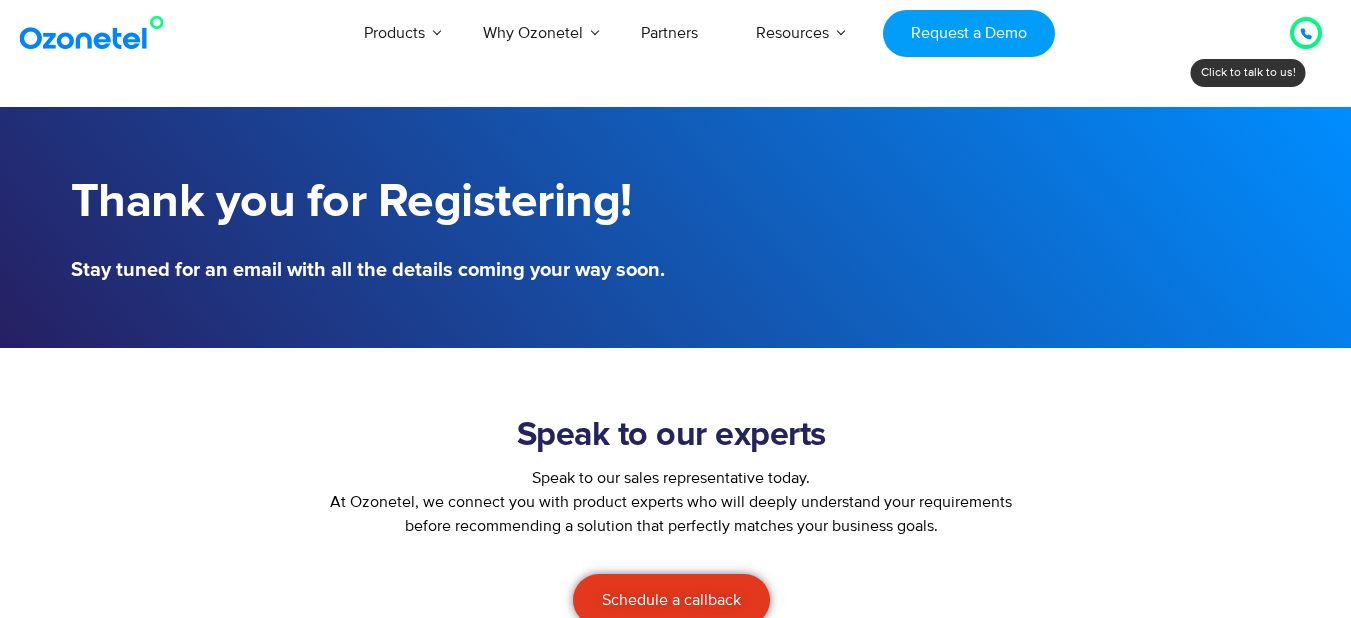 click on "[COUNTRY] : [PHONE]
[COUNTRY] : [PHONE]
Click to talk to us!
Call ended
1 2 3 4 5 6 7 8 9 # 0
Products
AI & CX
Voice AI Agents
Agent Assist
Voice of Customer" at bounding box center (675, 943) 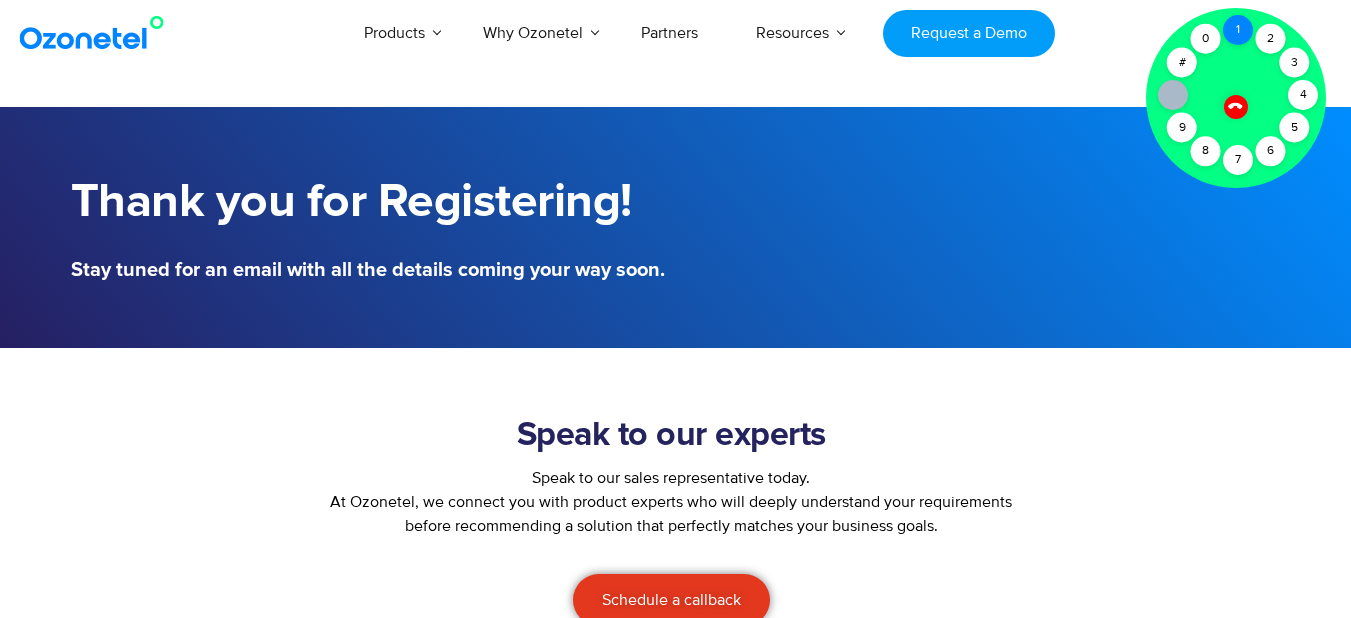 click on "1" at bounding box center [1238, 30] 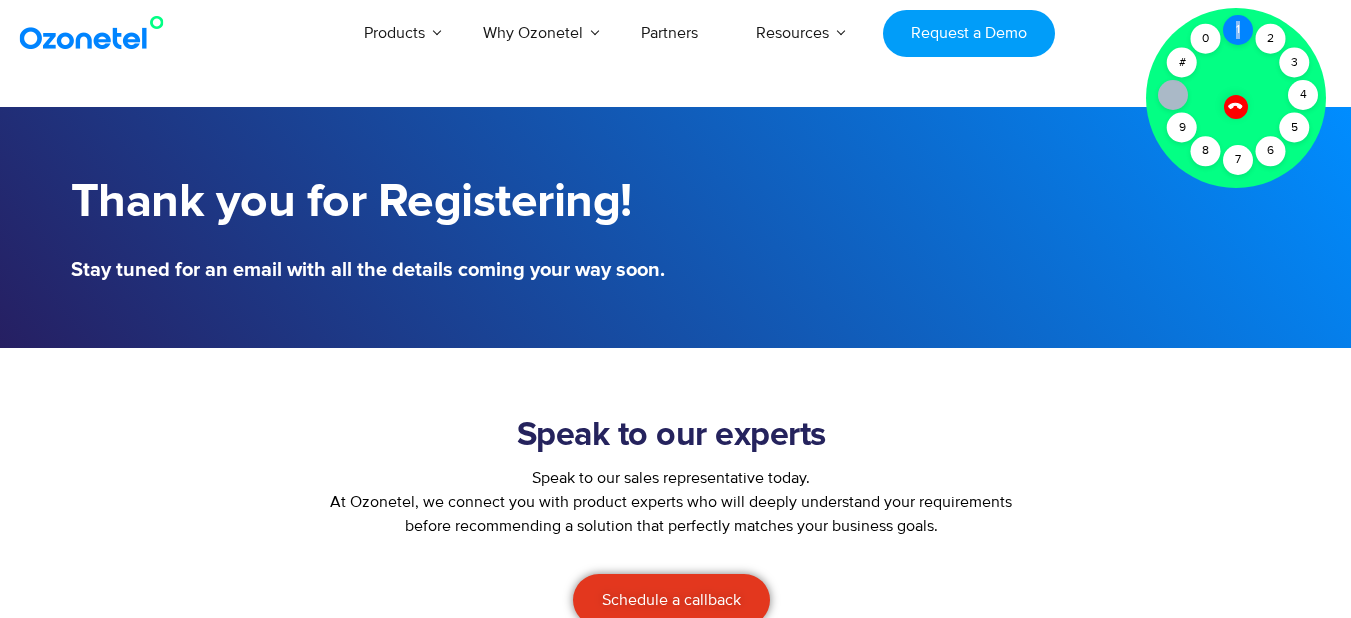click on "1" at bounding box center [1238, 30] 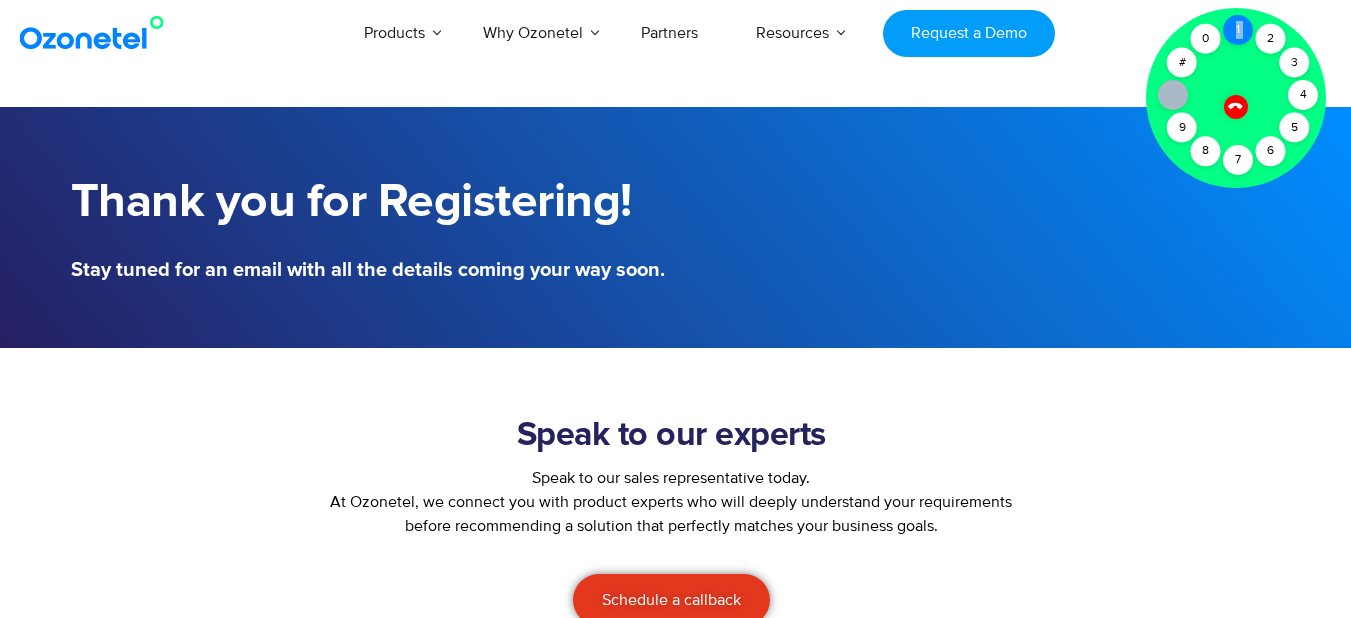 click on "1" at bounding box center (1238, 30) 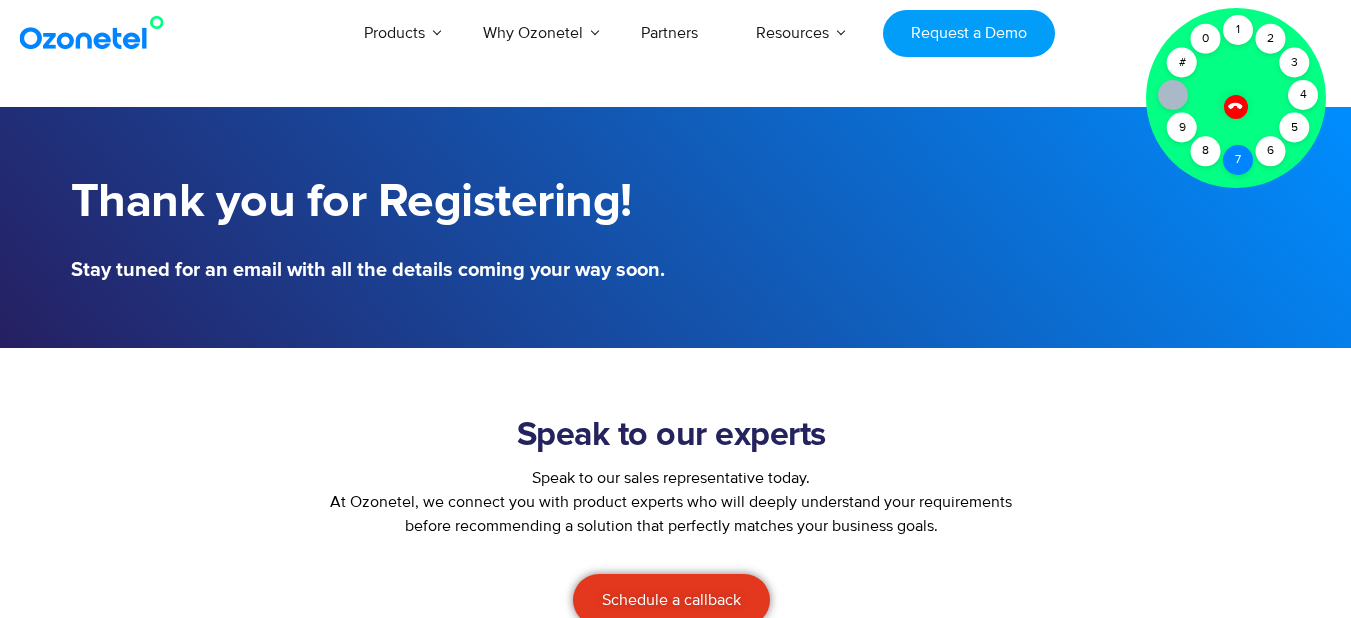 click on "7" at bounding box center (1238, 160) 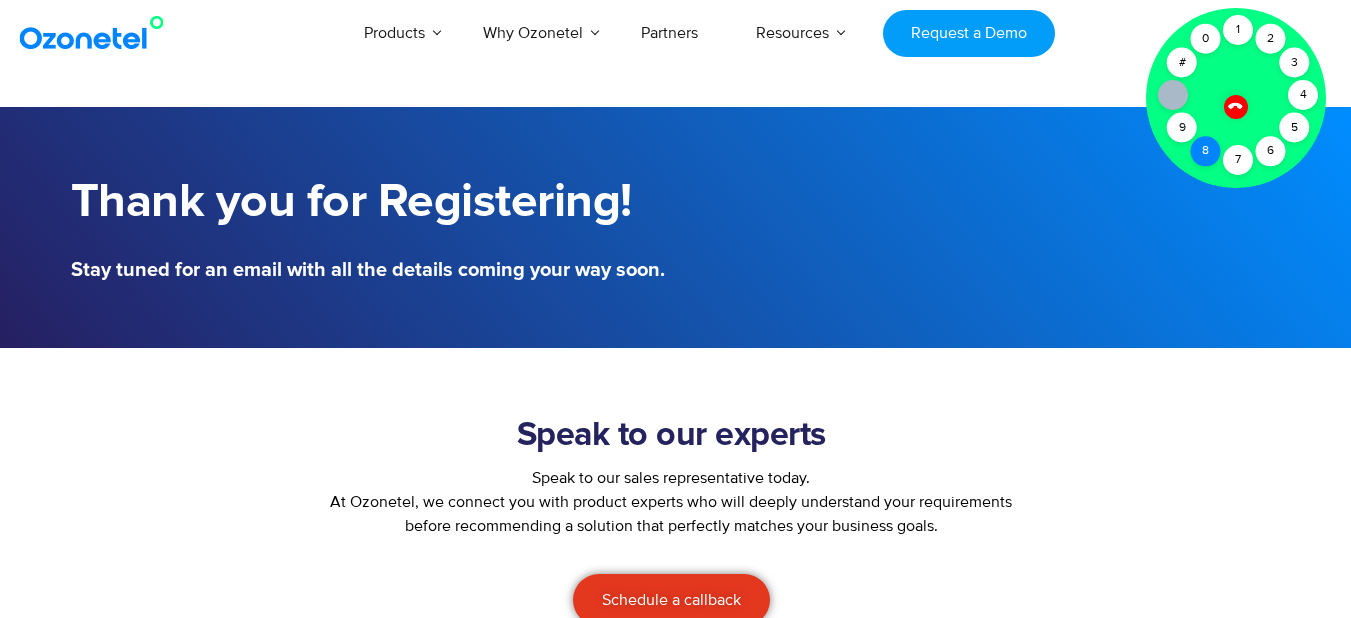 click on "8" at bounding box center (1206, 151) 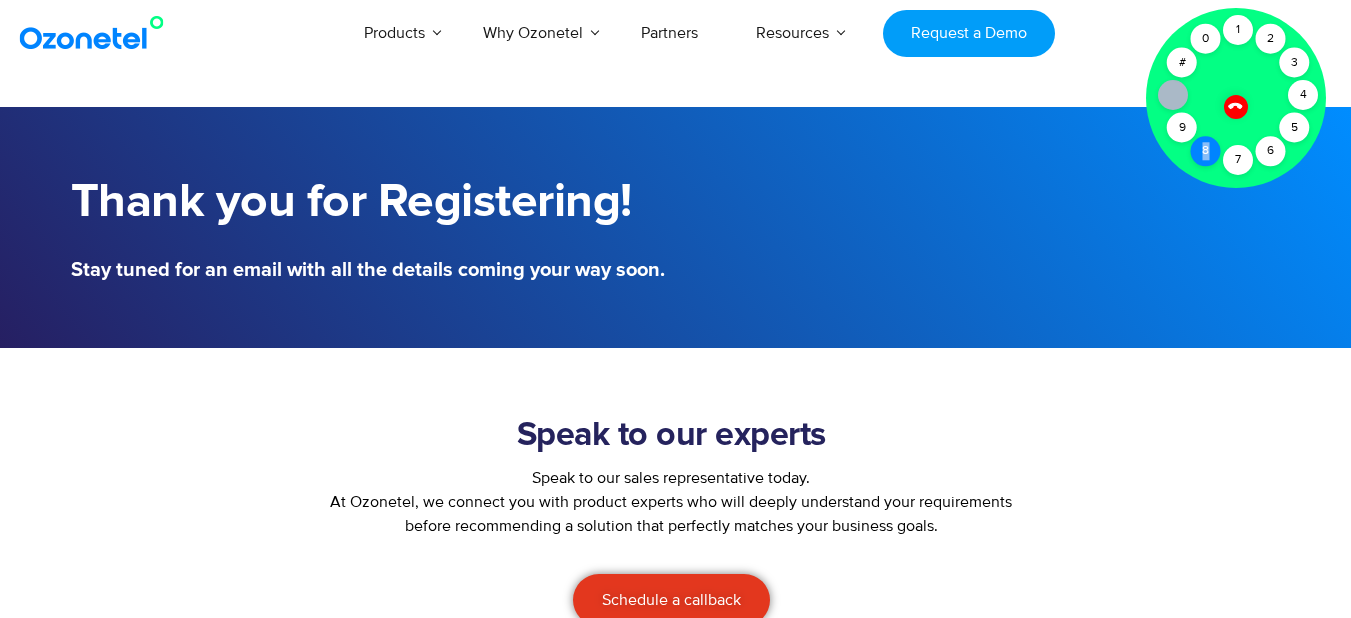 click on "8" at bounding box center (1206, 151) 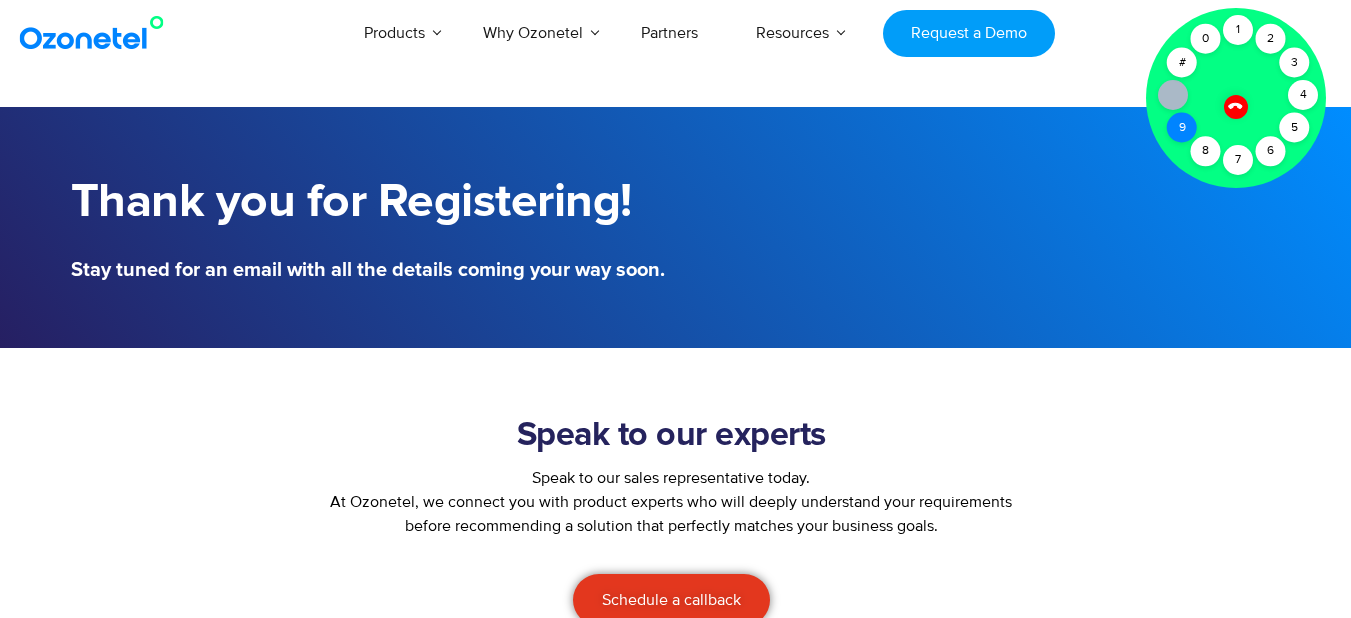 click on "9" at bounding box center [1182, 128] 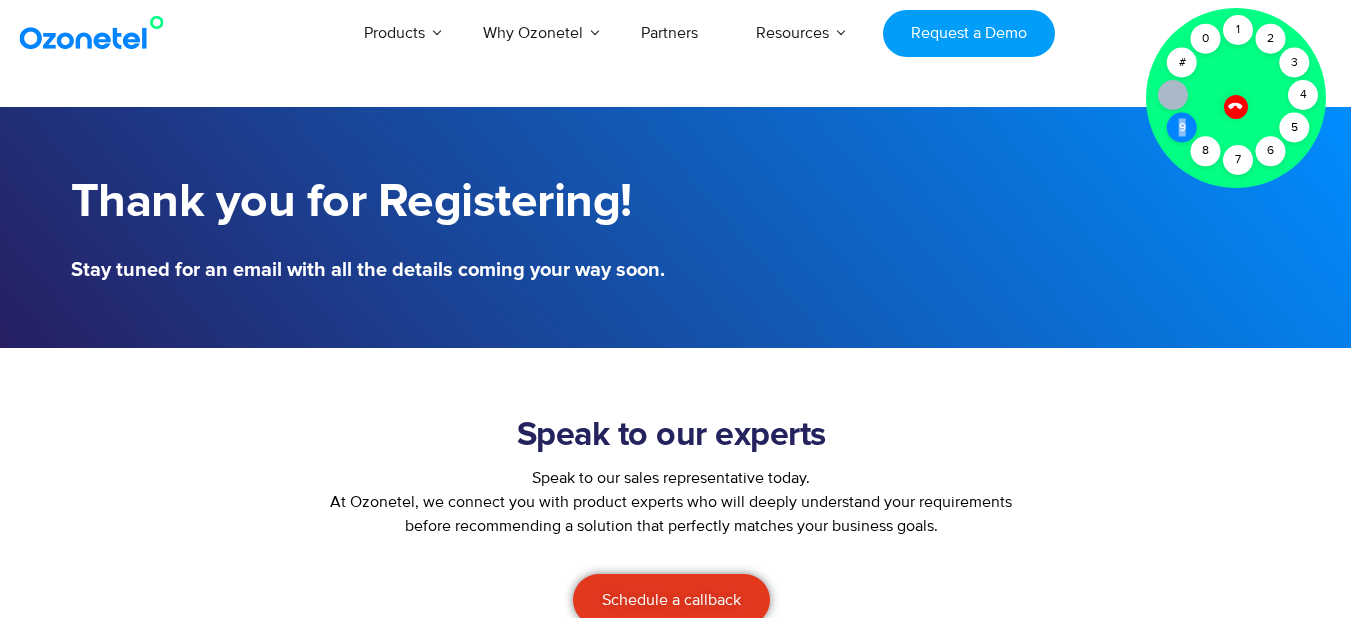click on "9" at bounding box center [1182, 128] 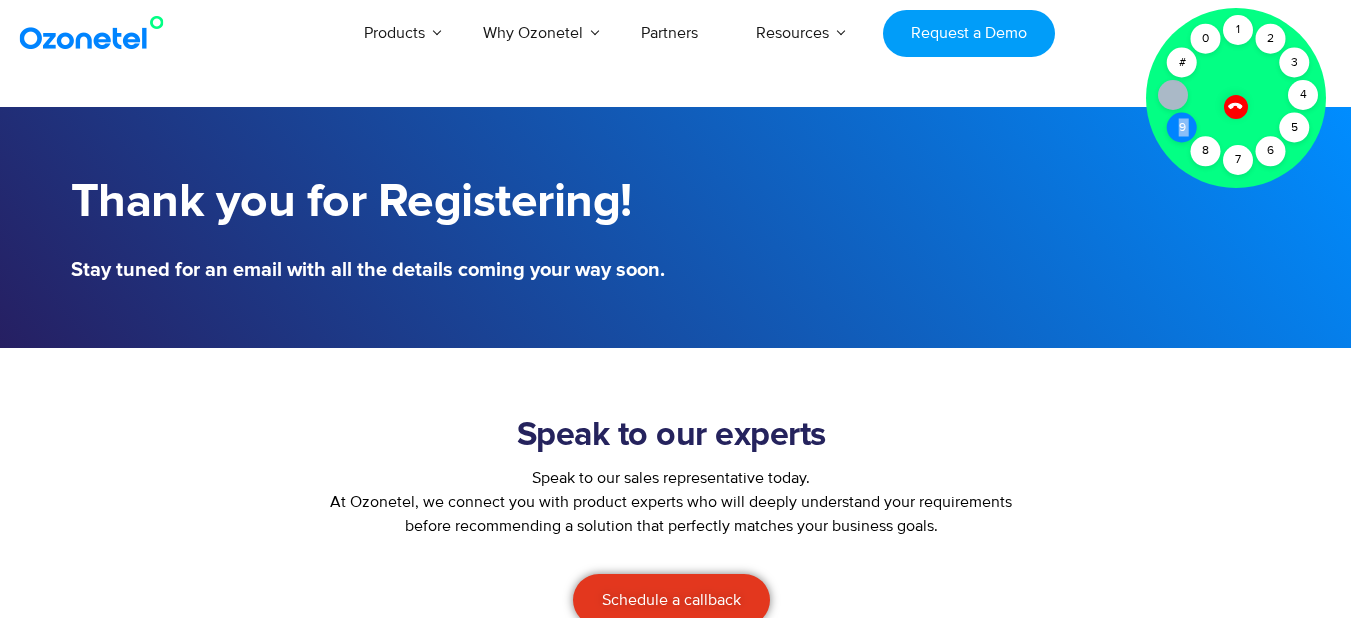 click on "9" at bounding box center (1182, 128) 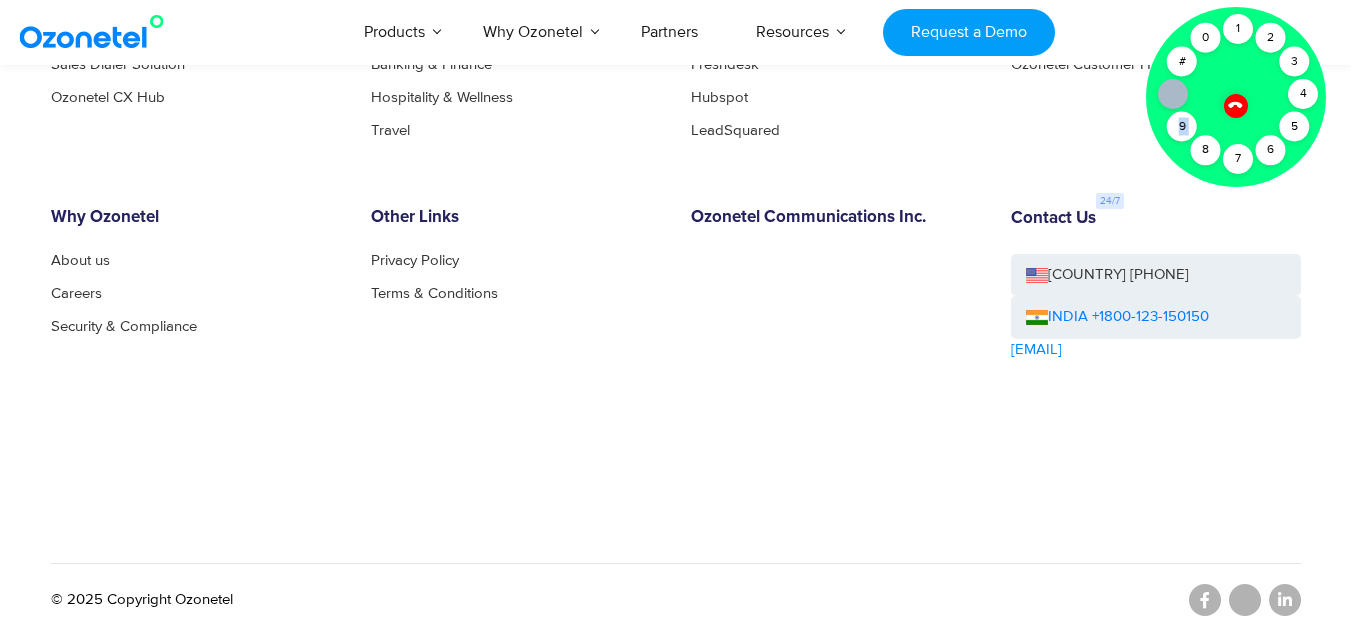 scroll, scrollTop: 1253, scrollLeft: 0, axis: vertical 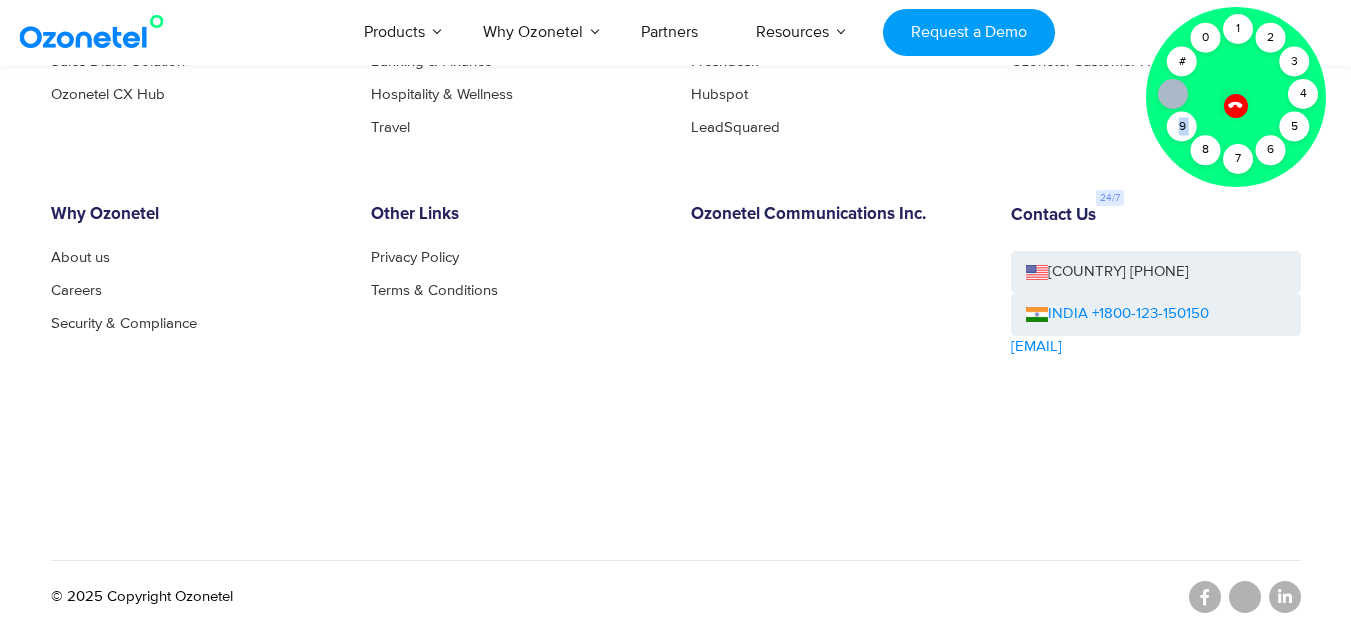 click on "INDIA +1800-123-150150" at bounding box center (1117, 314) 